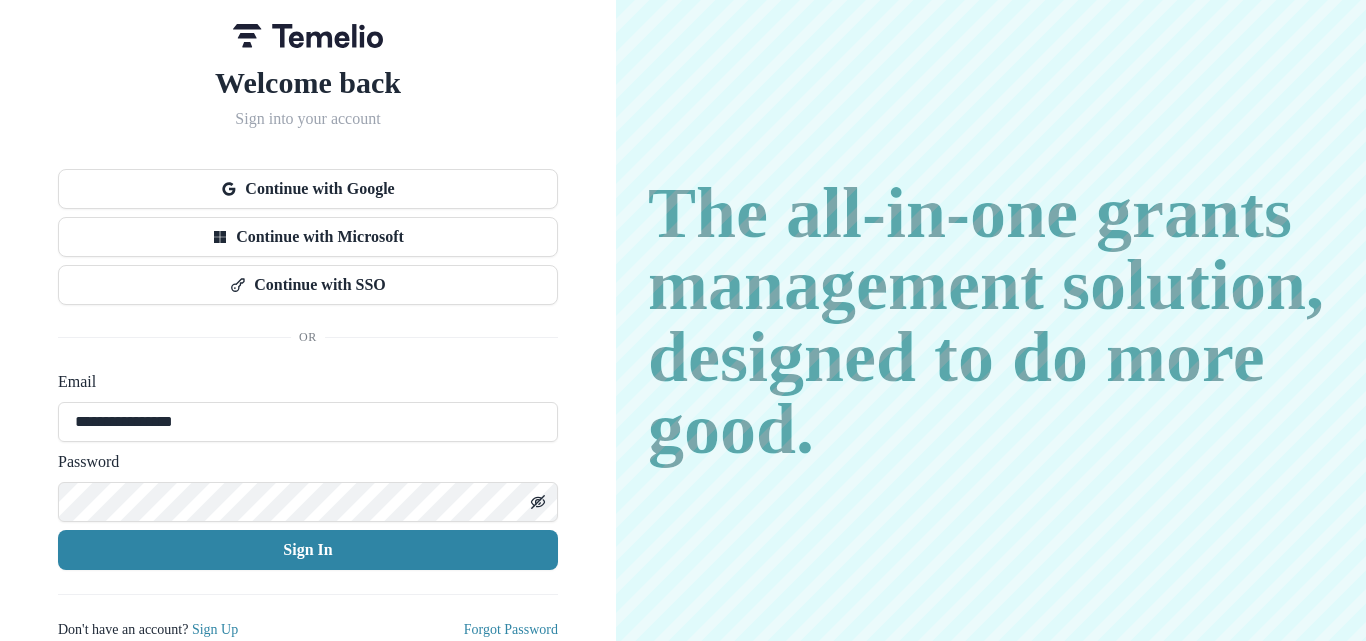 click at bounding box center [539, 502] 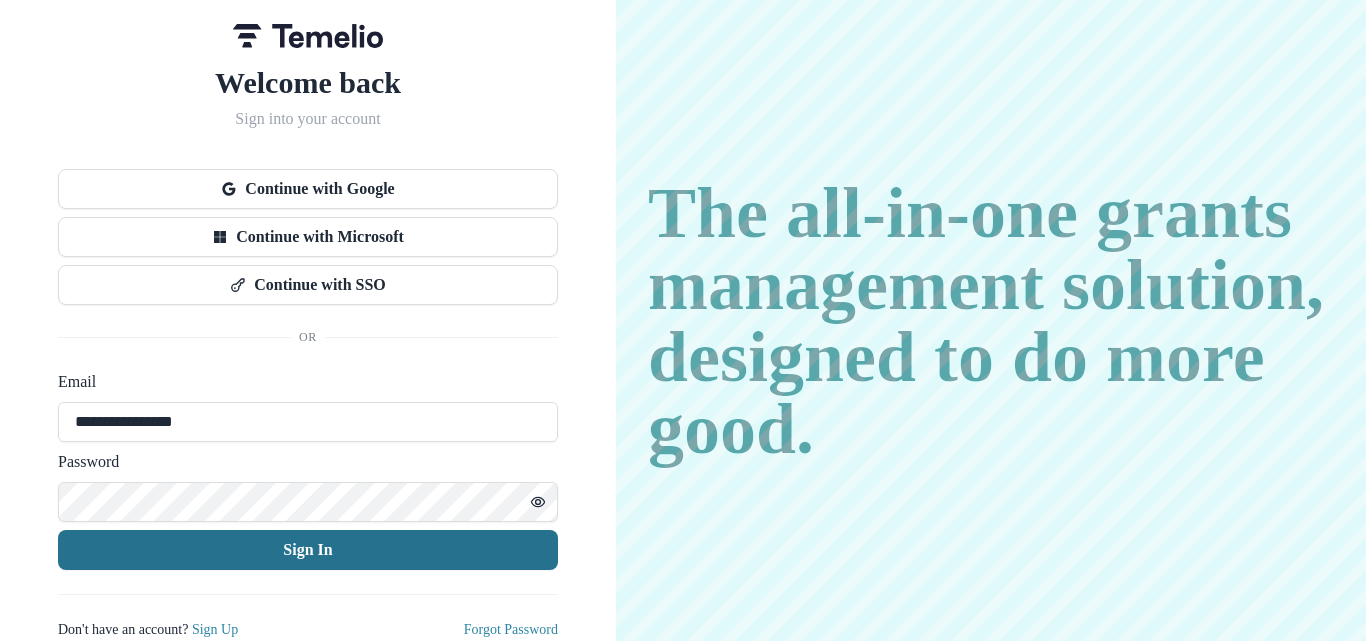 click on "Sign In" at bounding box center (308, 550) 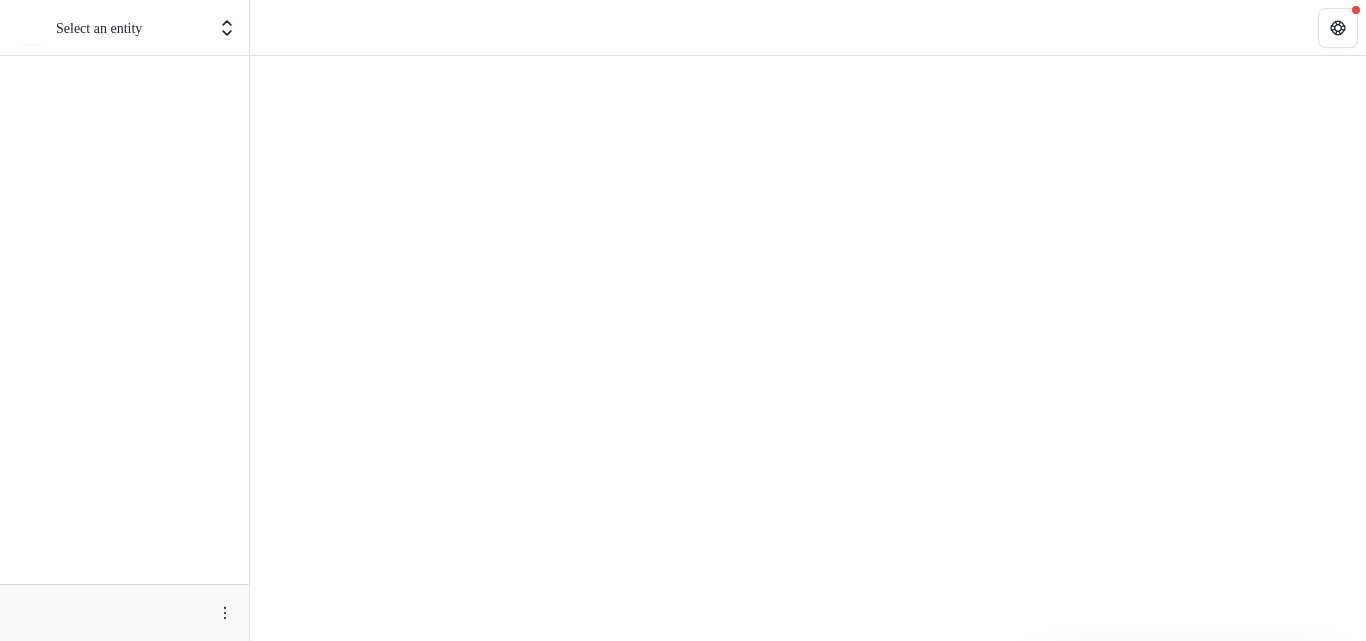 scroll, scrollTop: 0, scrollLeft: 0, axis: both 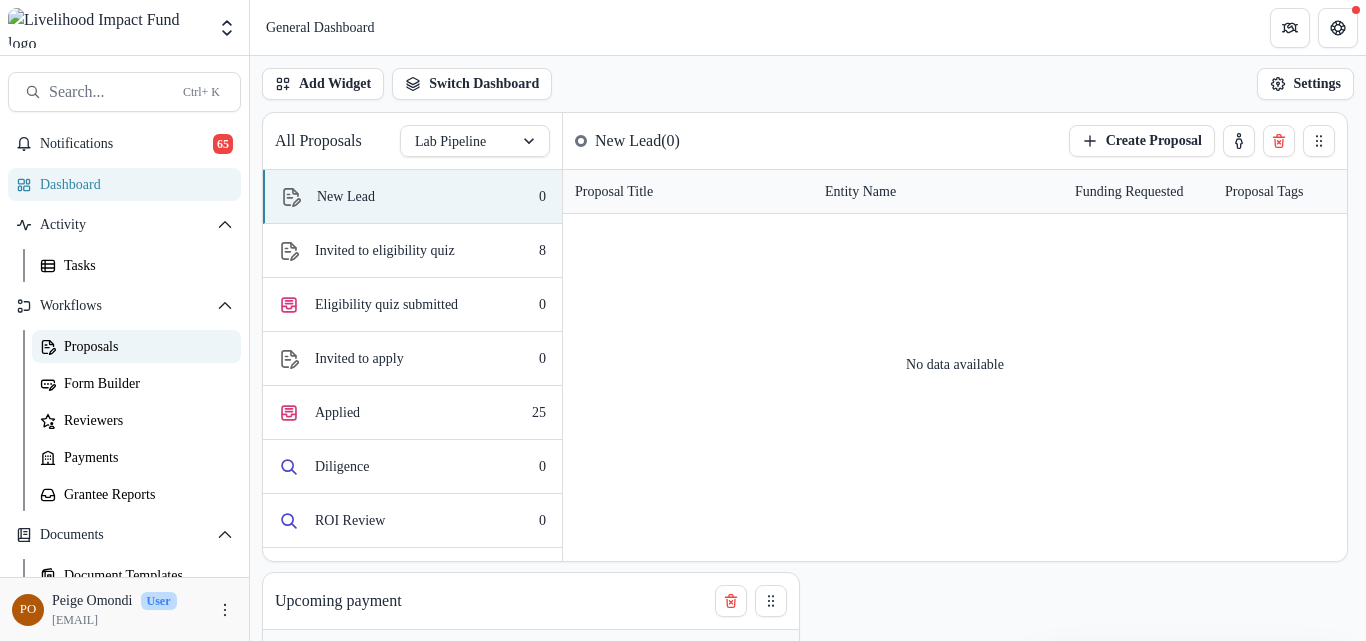 click on "Proposals" at bounding box center (136, 346) 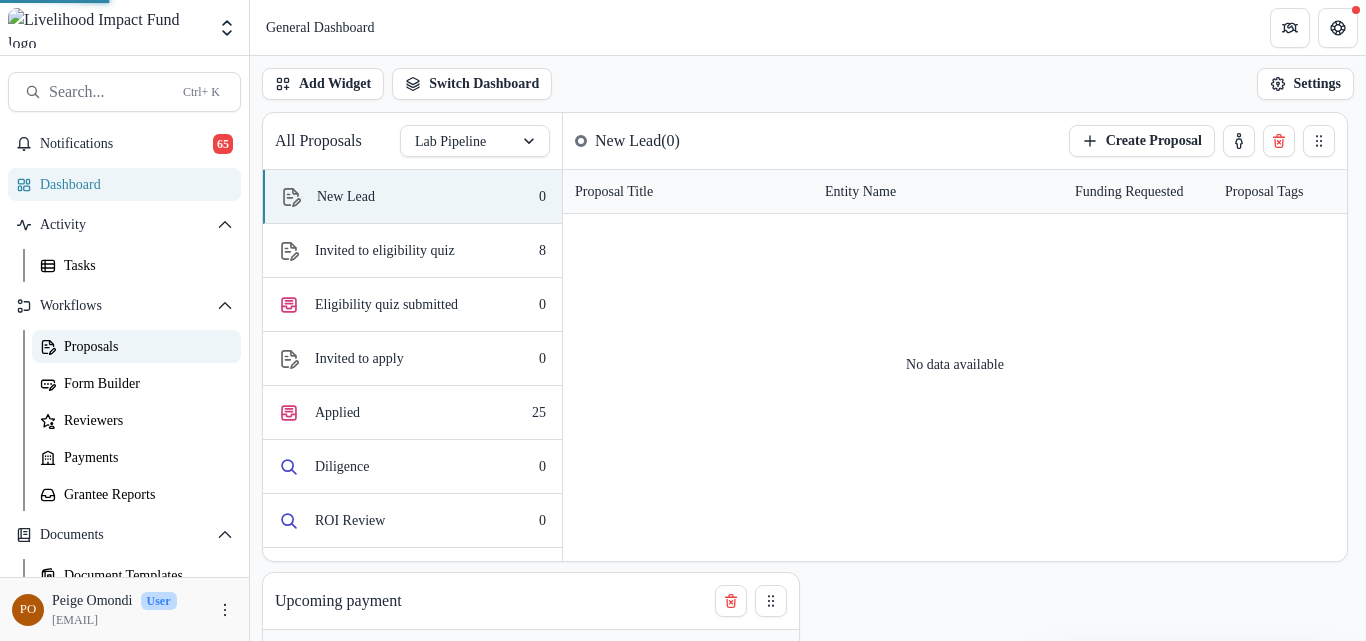 click on "Proposals" at bounding box center [136, 346] 